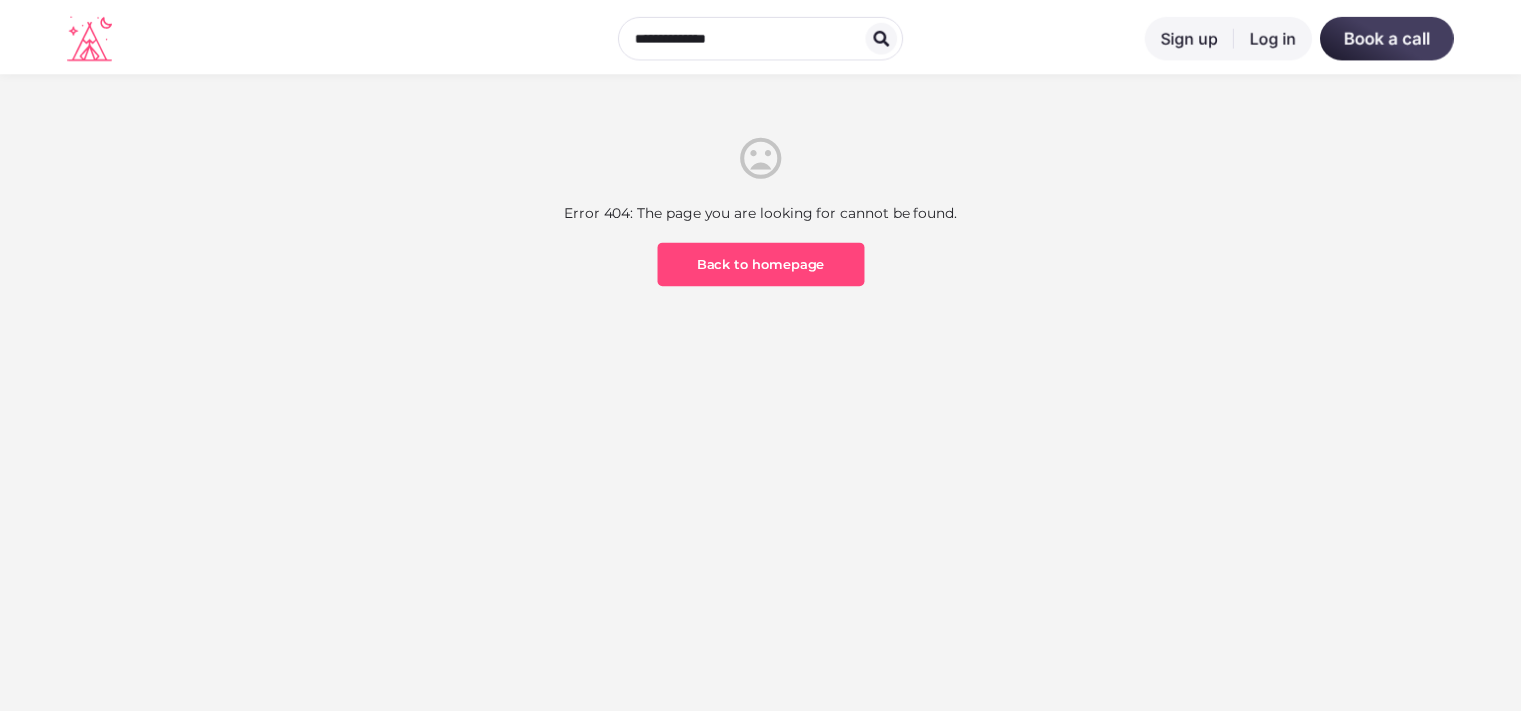 scroll, scrollTop: 0, scrollLeft: 0, axis: both 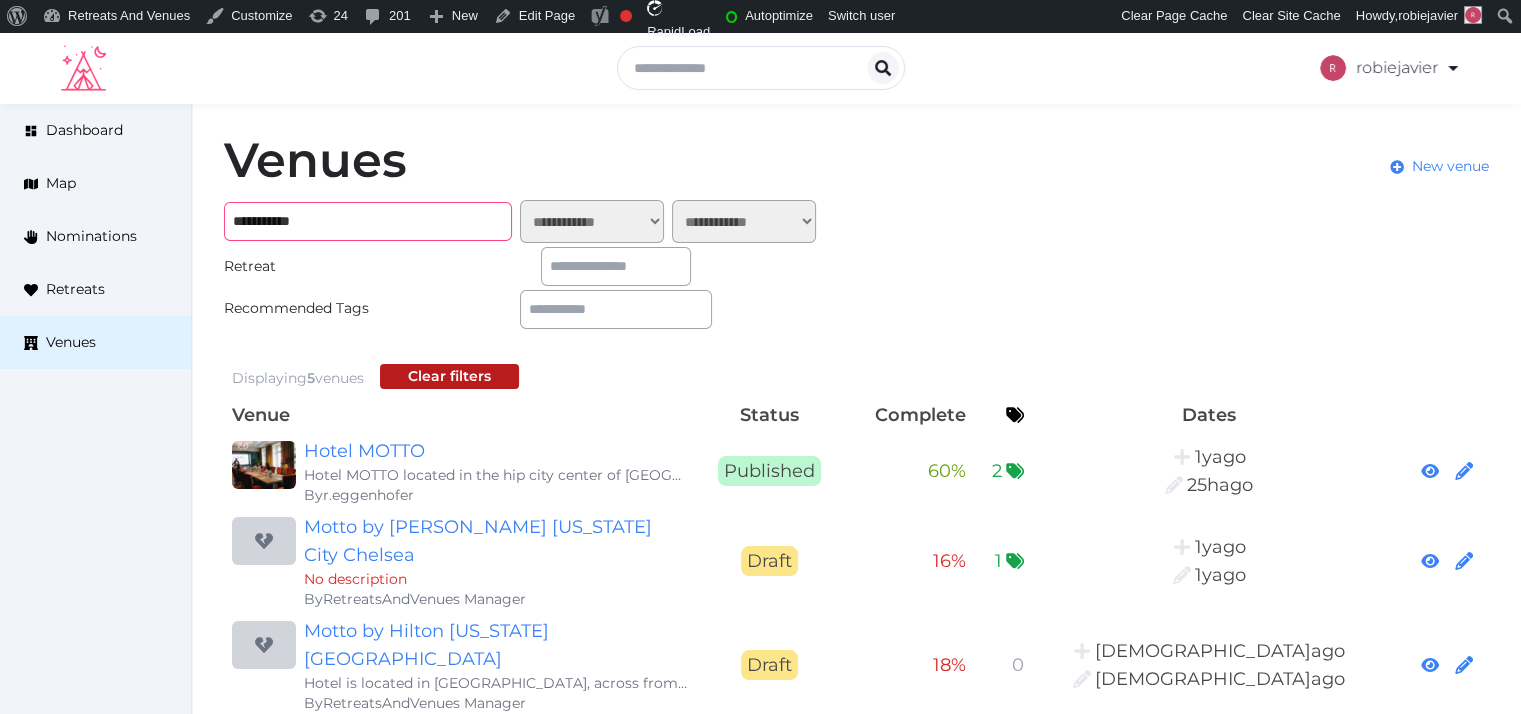drag, startPoint x: 365, startPoint y: 206, endPoint x: 213, endPoint y: 223, distance: 152.94771 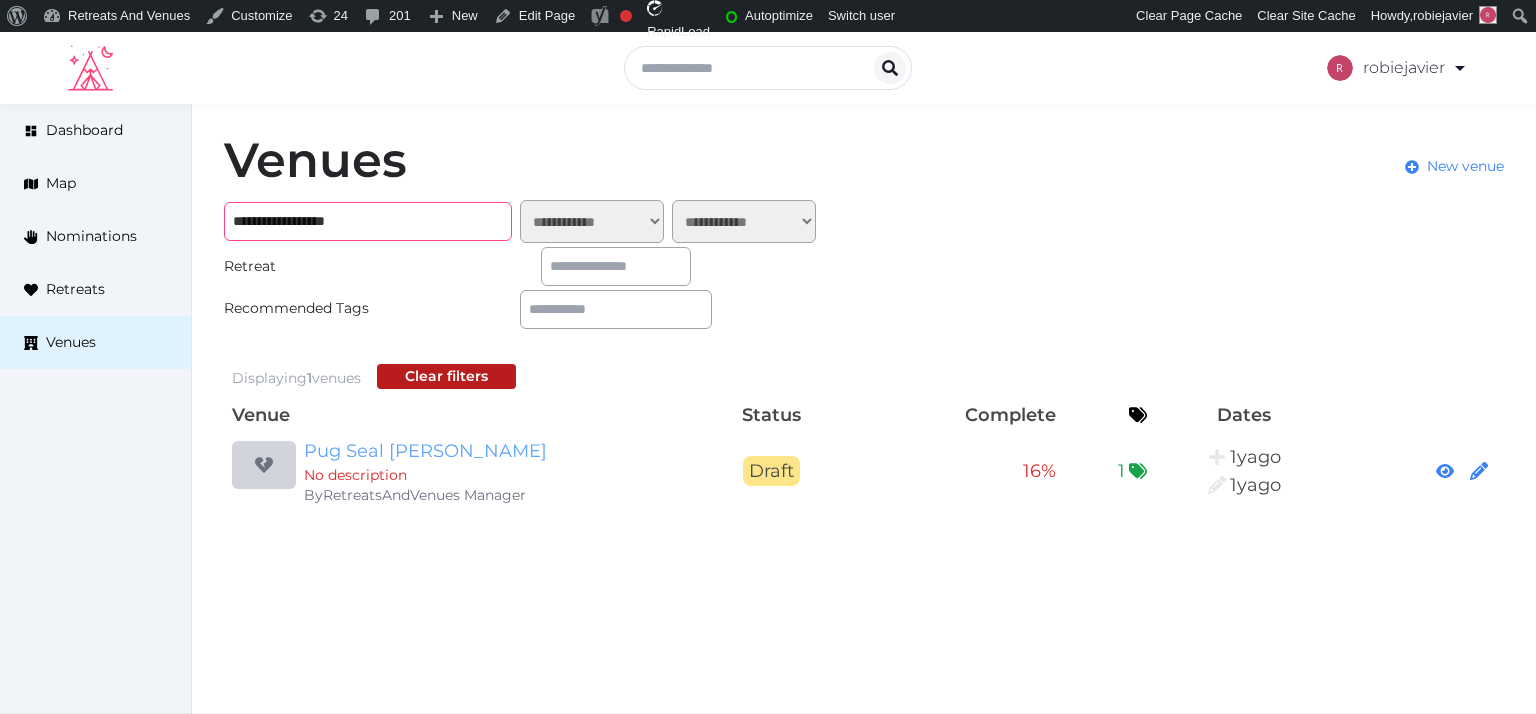 type on "**********" 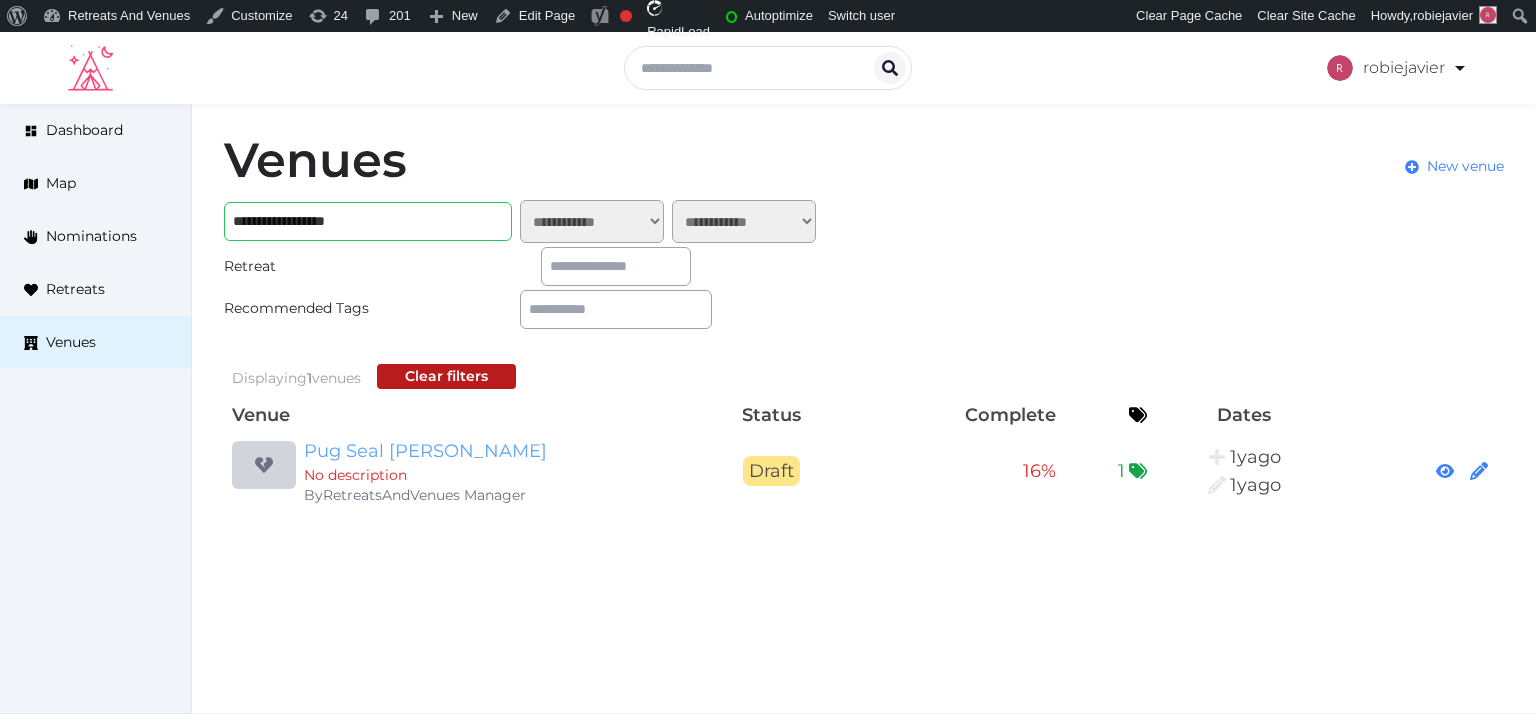 click on "Pug Seal Allan Poe" at bounding box center [496, 451] 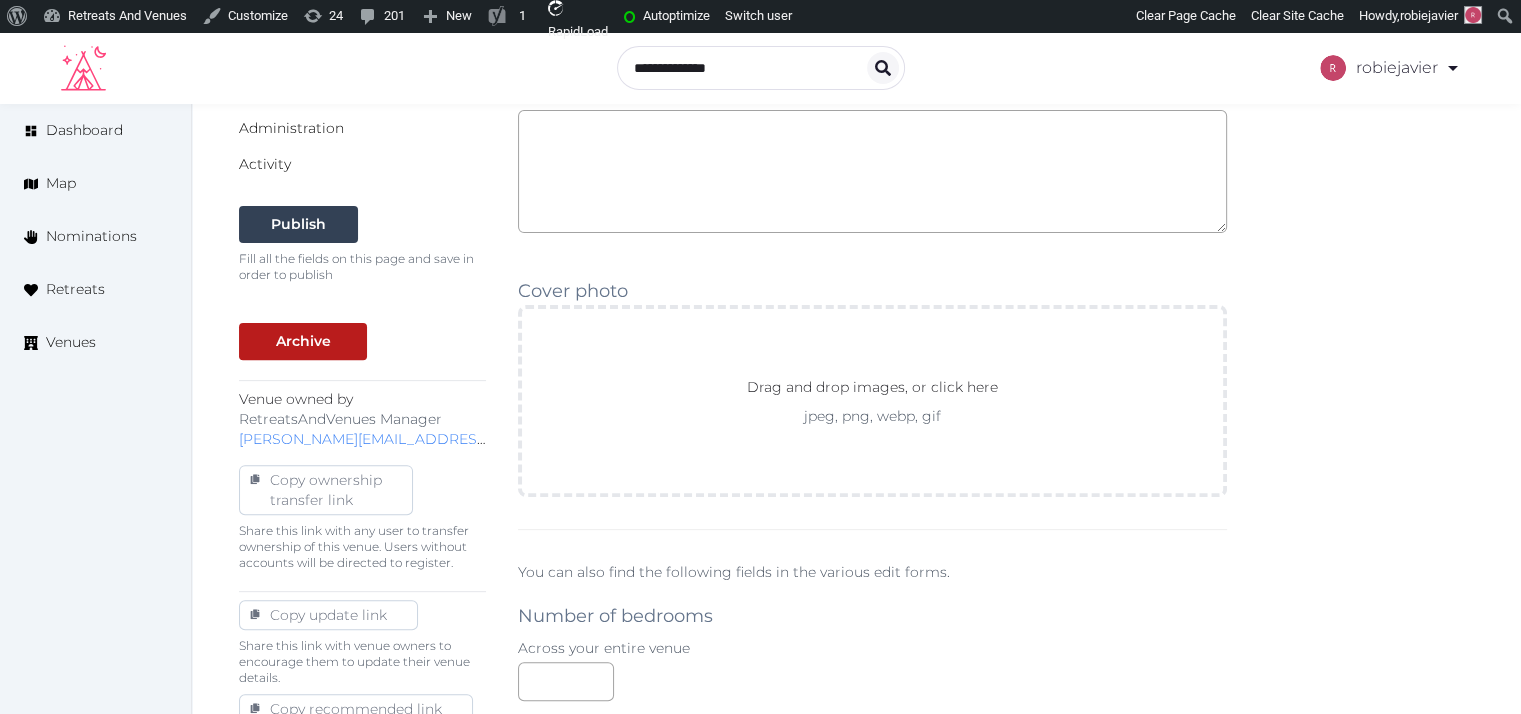 scroll, scrollTop: 1248, scrollLeft: 0, axis: vertical 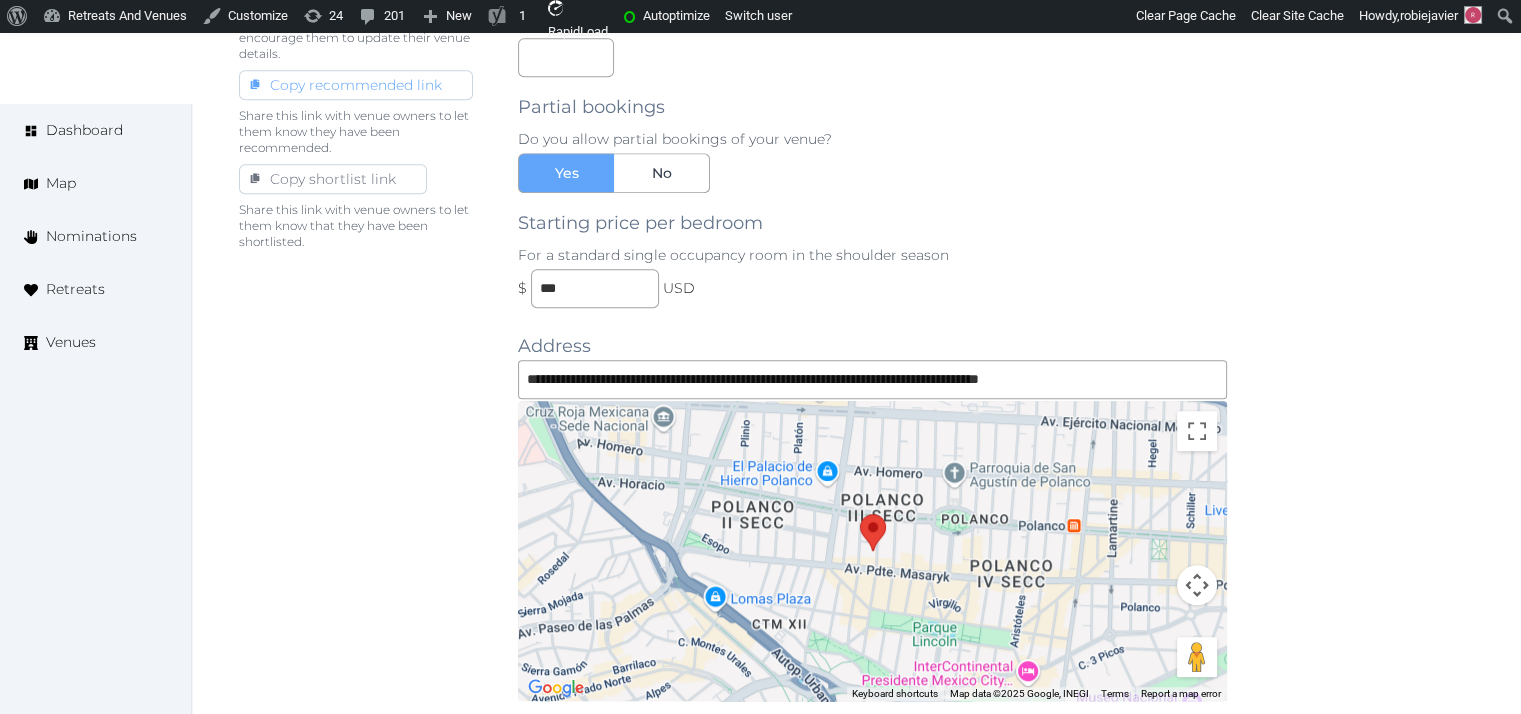 click on "Copy recommended link" at bounding box center (356, 85) 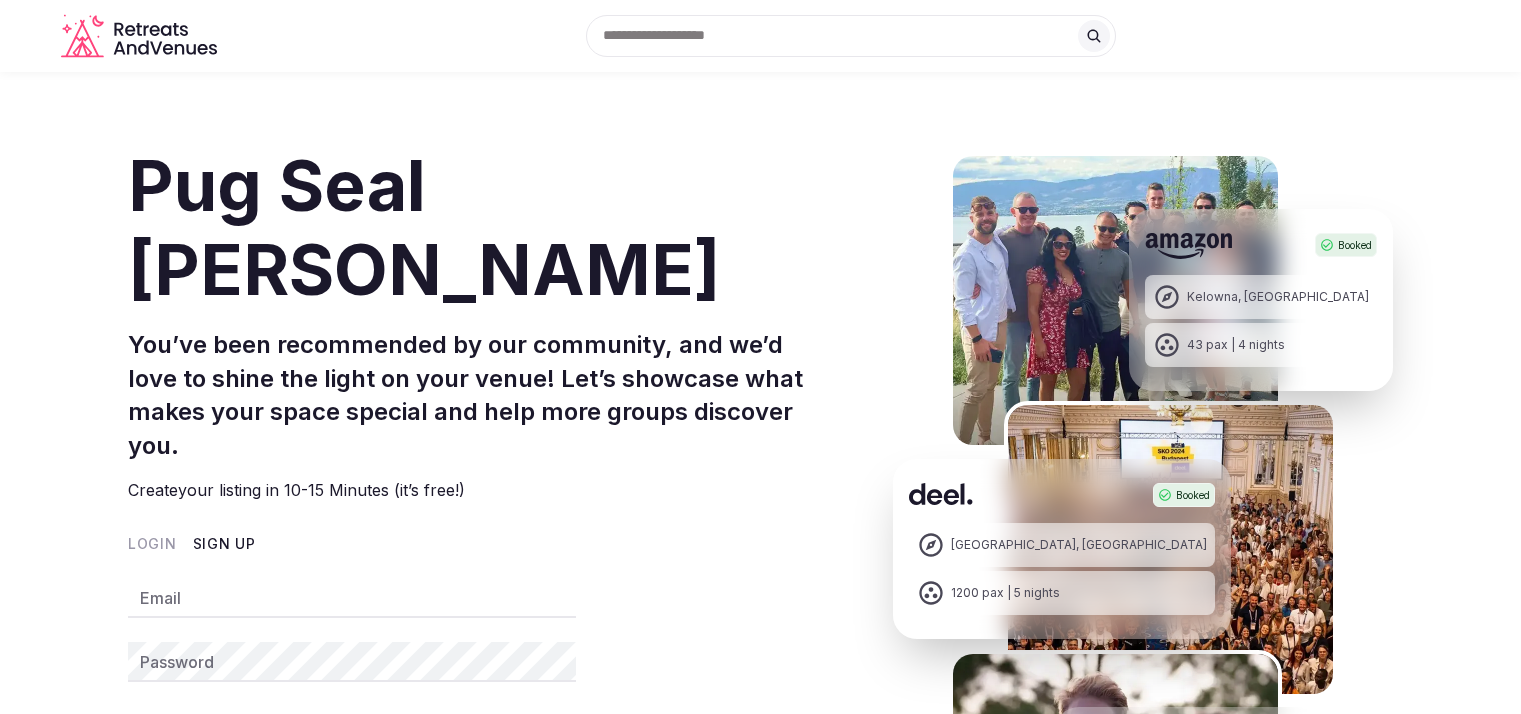 scroll, scrollTop: 0, scrollLeft: 0, axis: both 